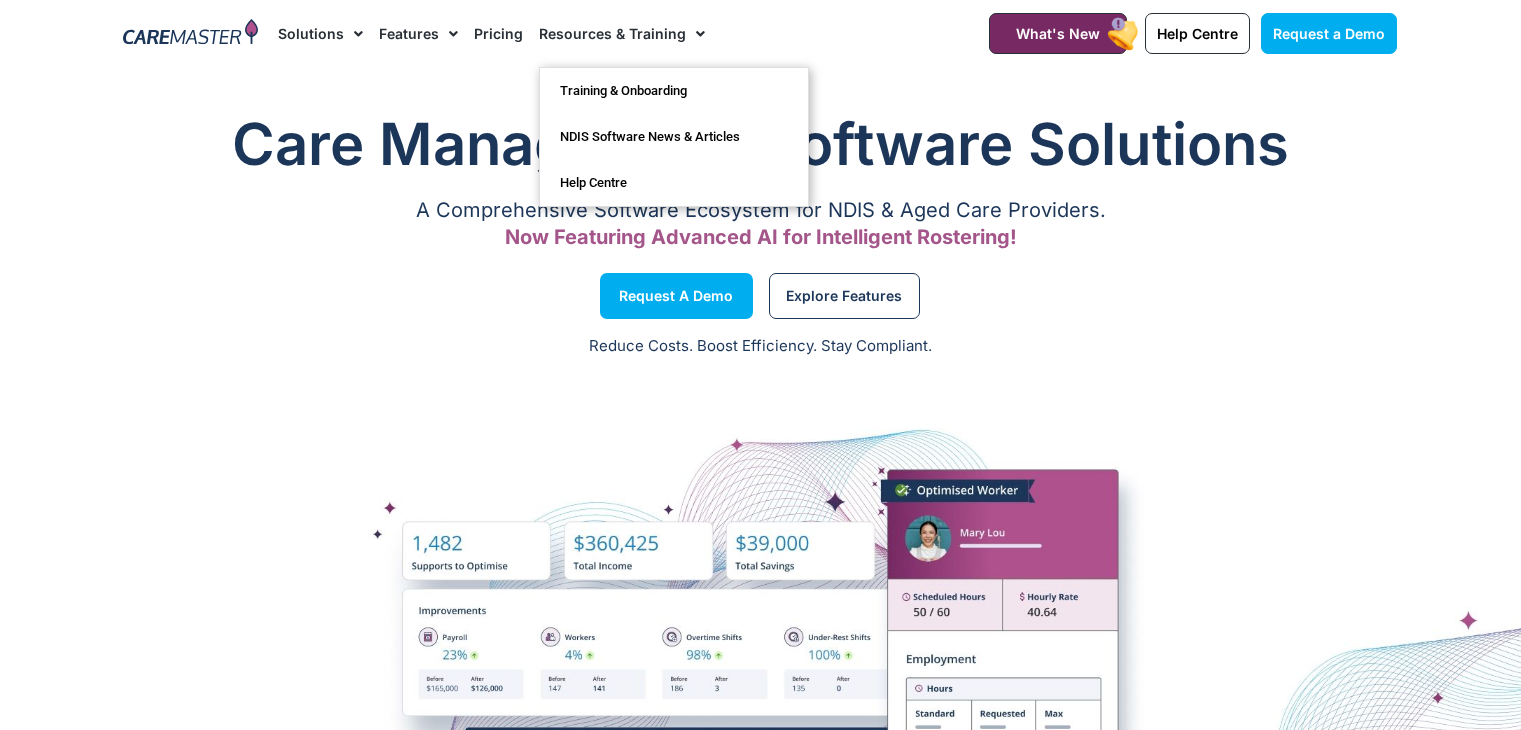 scroll, scrollTop: 0, scrollLeft: 0, axis: both 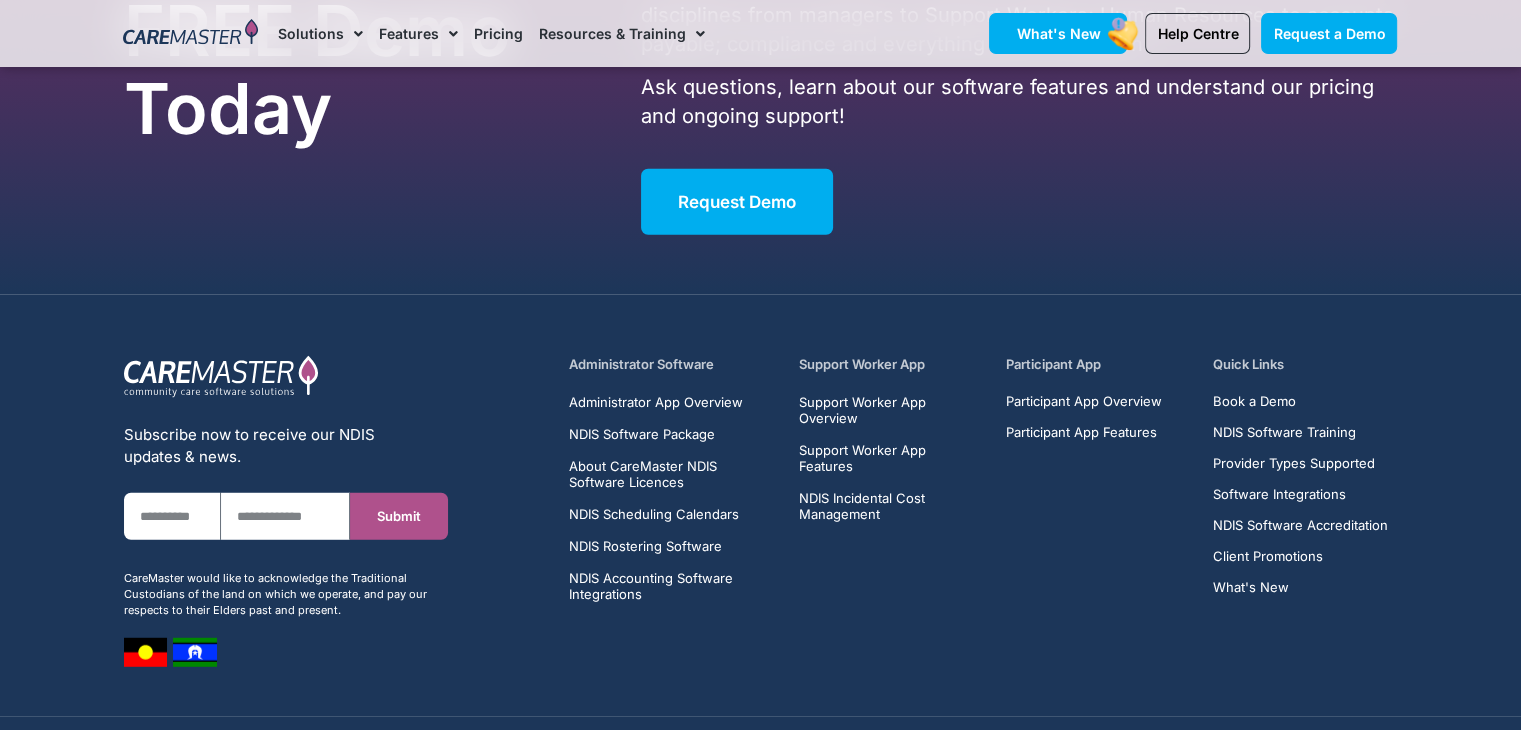click on "What's New" at bounding box center (1058, 33) 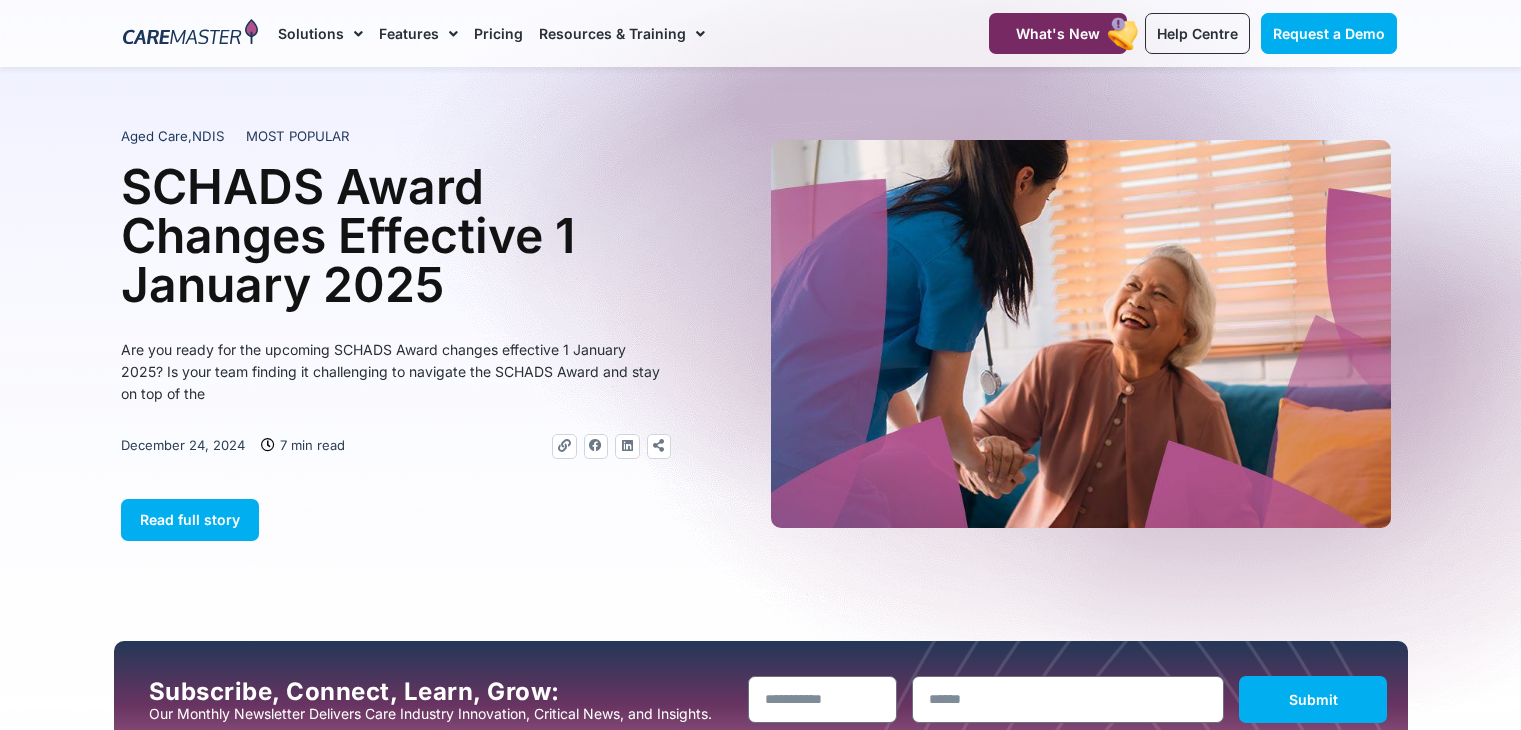 scroll, scrollTop: 0, scrollLeft: 0, axis: both 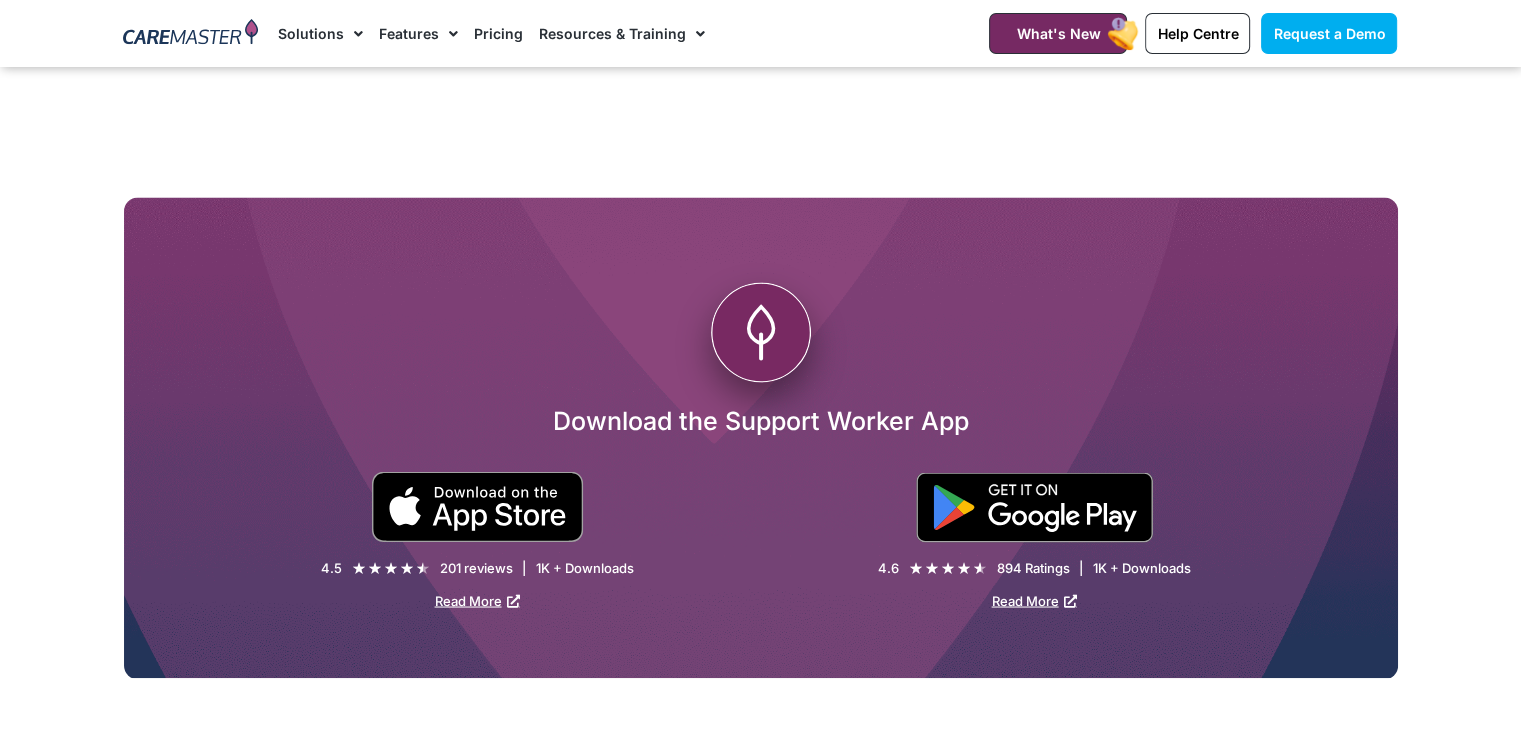 click on "Support Worker App          The CareMaster Support Worker App is a game-changer in care delivery. It empowers Support Workers with real-time updates, streamlined communication, efficient scheduling, and secure Participant information access. Its seamless integration with the CareMaster administration cloud-based NDIS software ensures smooth coordination, enhanced efficiency, and top-notch care provision.                Read More                                                           CareMaster NDIS Software Features Are Industry Sourced for Authenticity!           Discover our extensive array of NDIS software features enabling automation, alerts, guidance, and productivity!                                                      Integrations           Automatically adhering to complex and ever-changing award regulations, minimising the risk of ...    non-compliance and penalties.    Read More                                                           Industry Influence           ..." at bounding box center [760, 344] 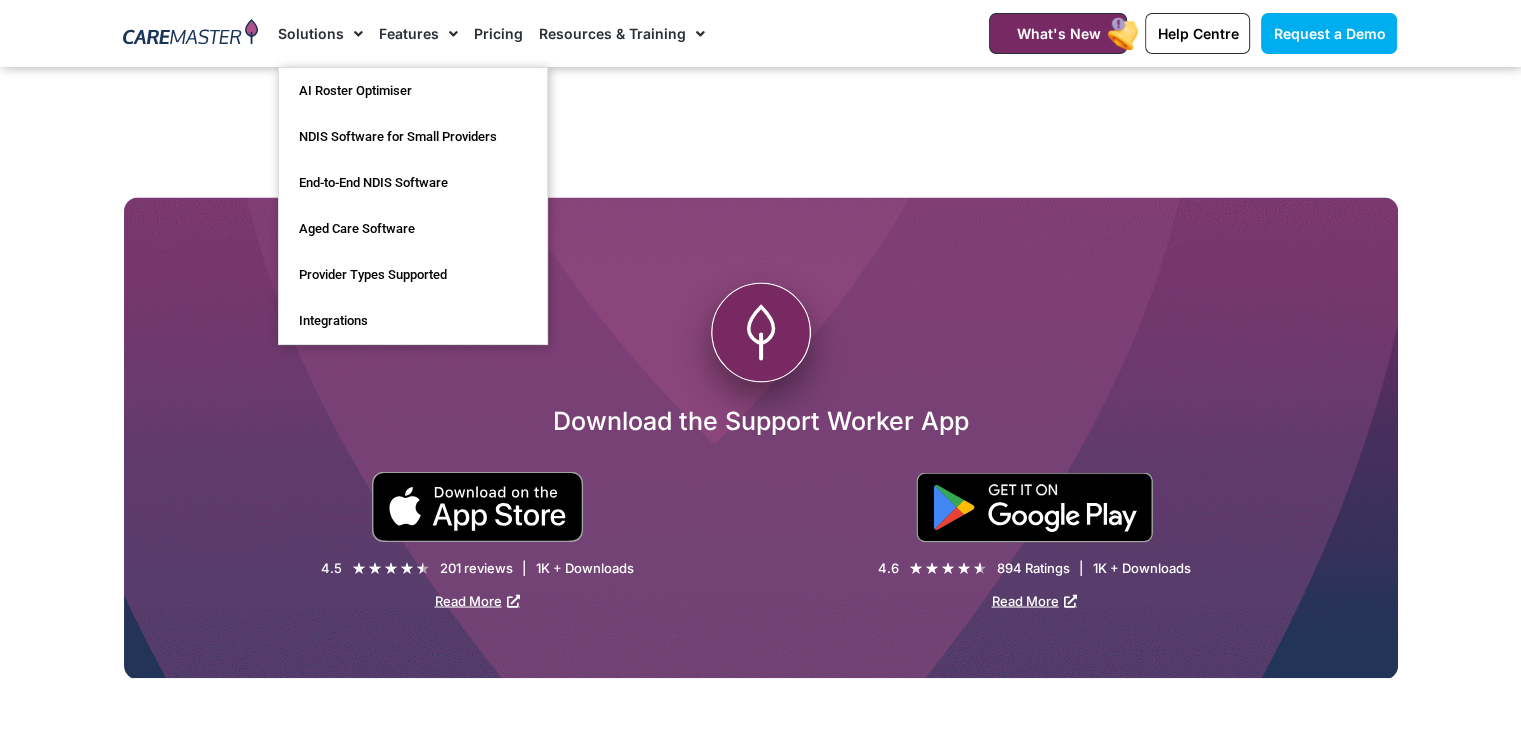 click on "Solutions" 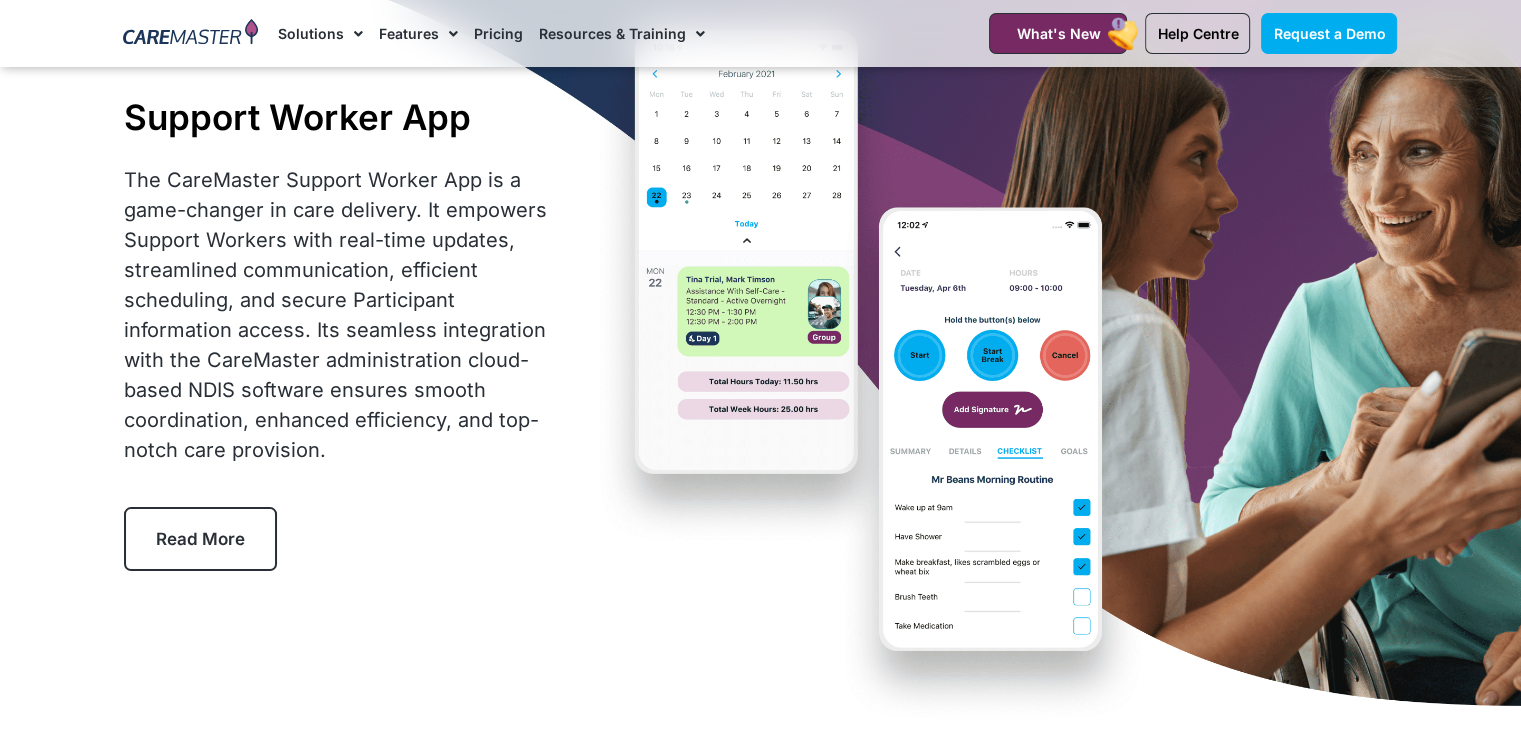 scroll, scrollTop: 119, scrollLeft: 0, axis: vertical 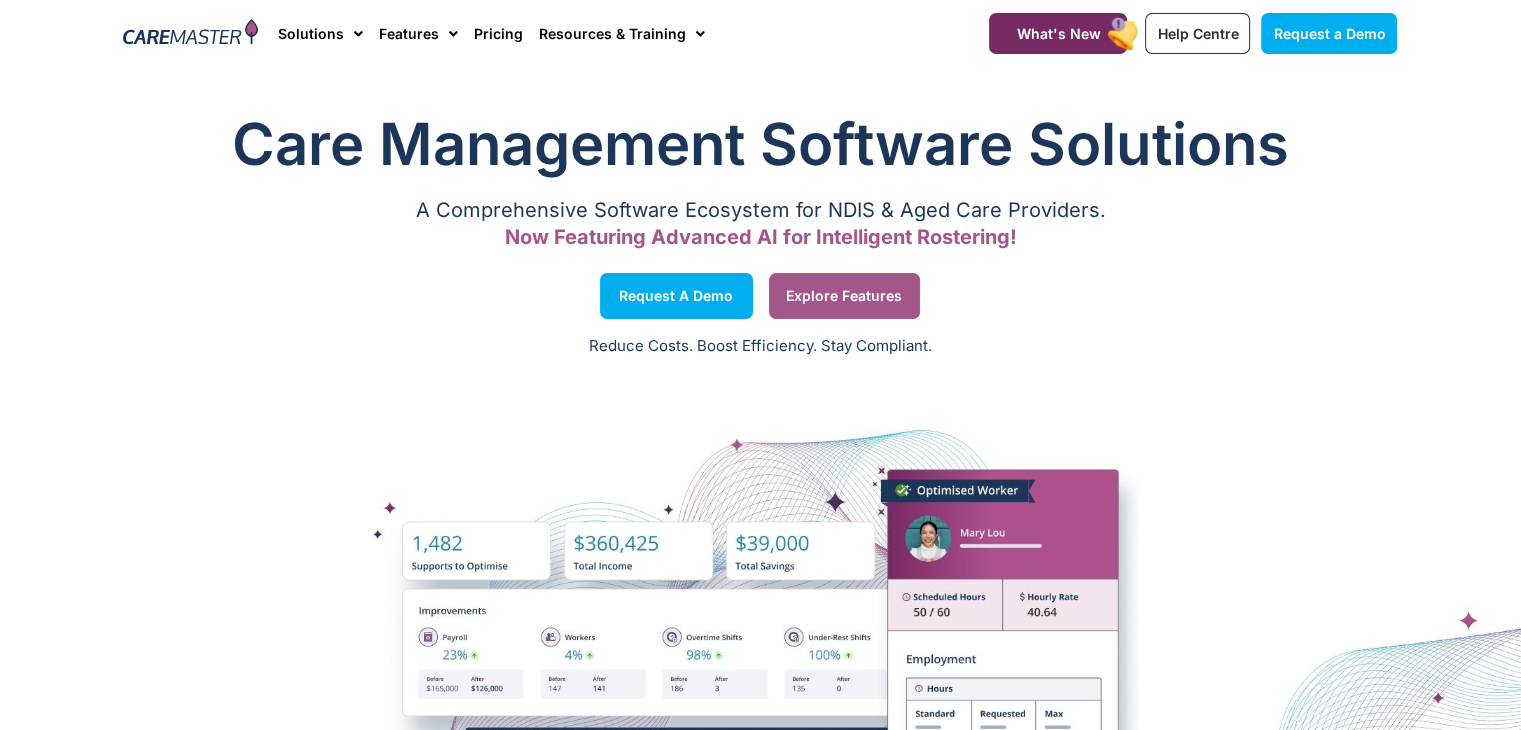 click on "Explore Features" at bounding box center (844, 296) 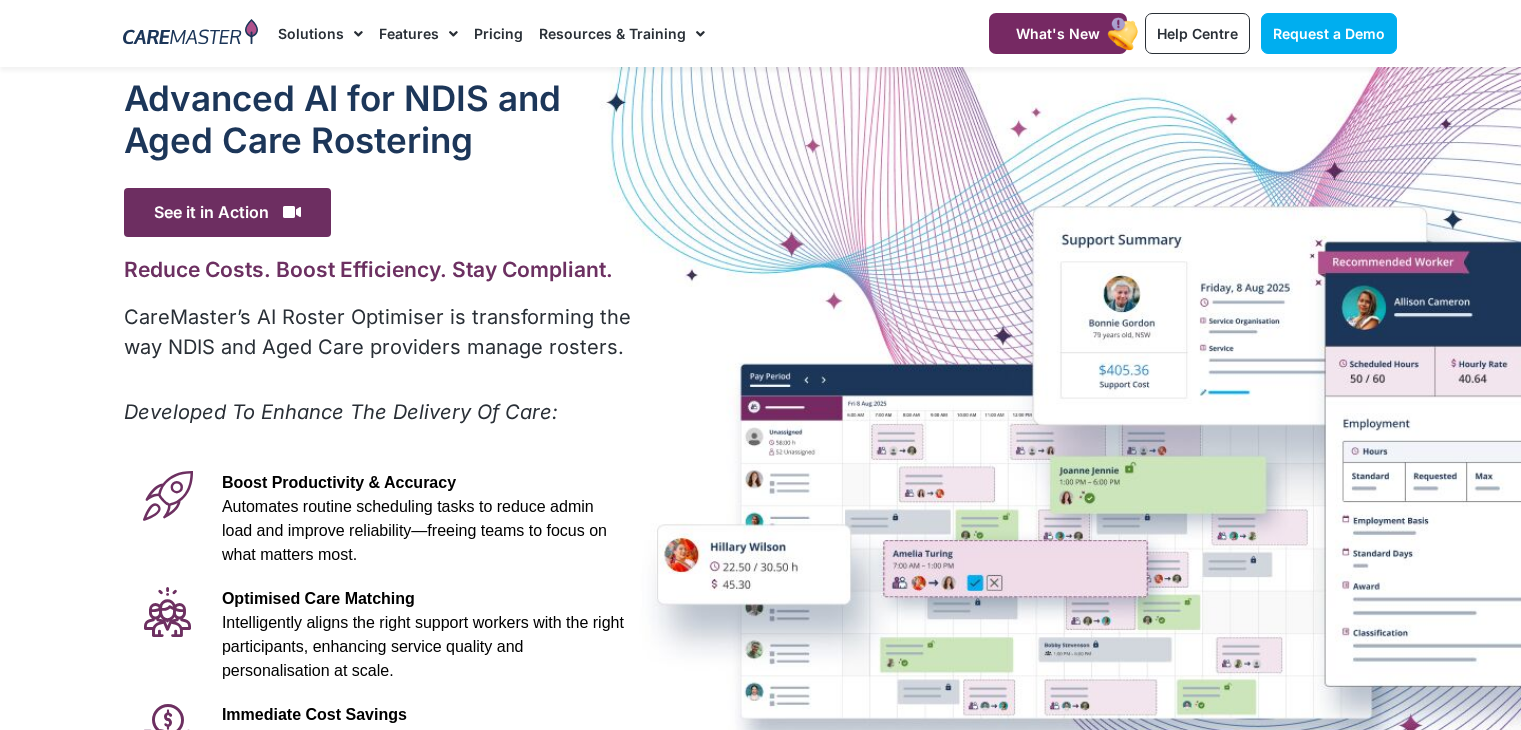 scroll, scrollTop: 0, scrollLeft: 0, axis: both 